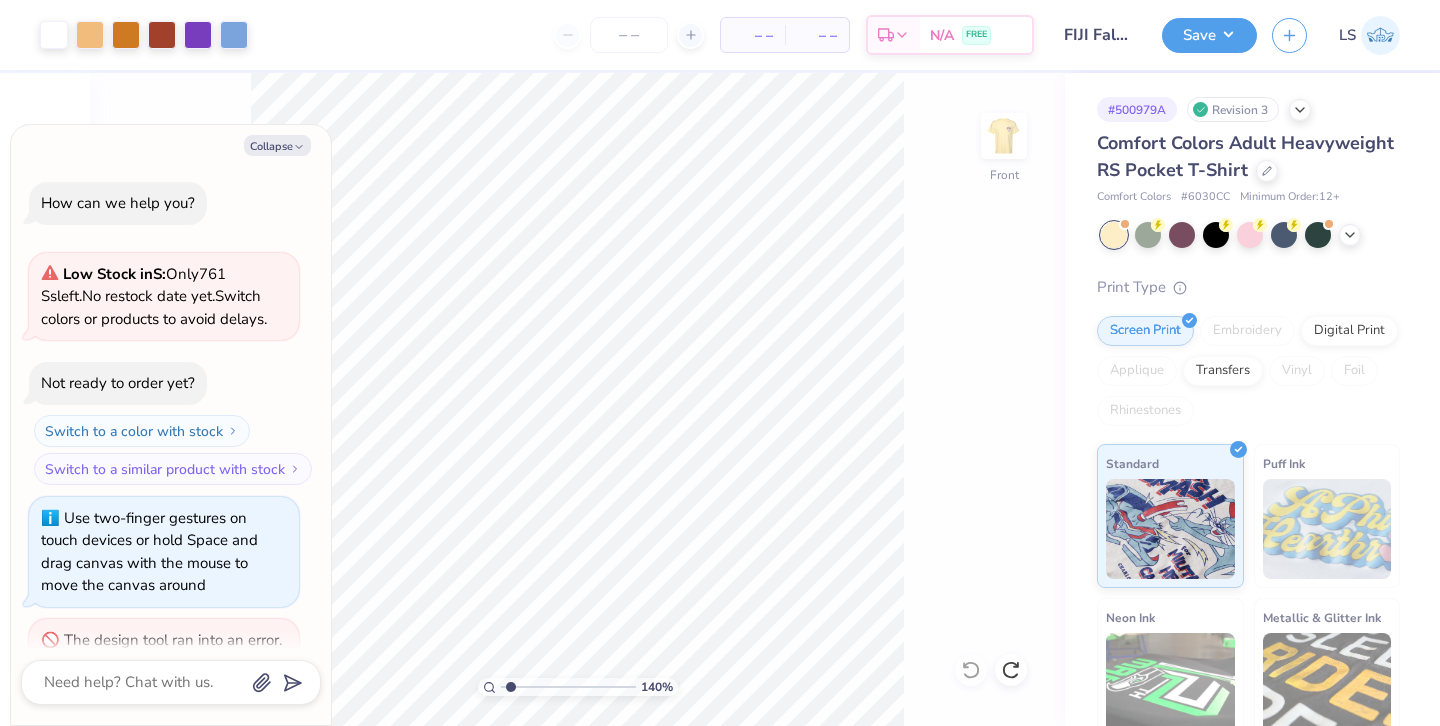 scroll, scrollTop: 0, scrollLeft: 0, axis: both 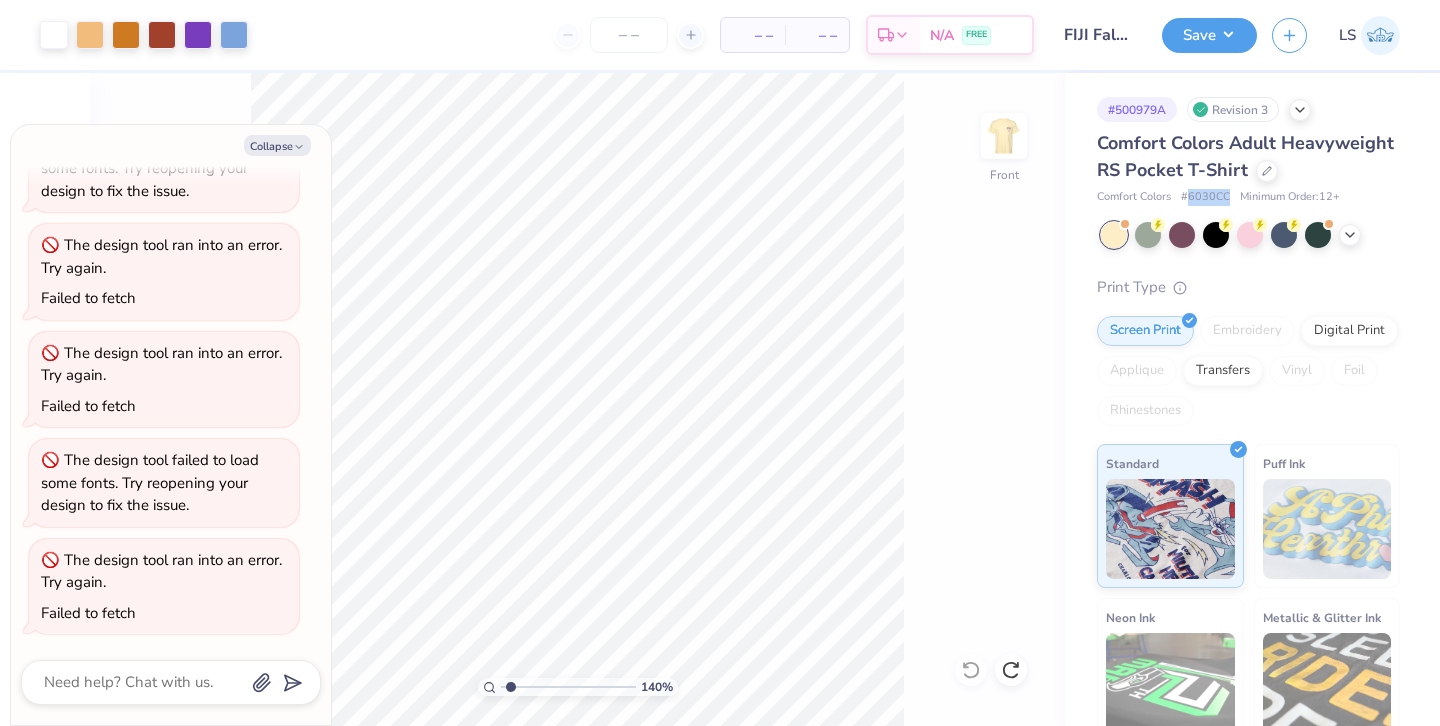 drag, startPoint x: 1190, startPoint y: 197, endPoint x: 1228, endPoint y: 199, distance: 38.052597 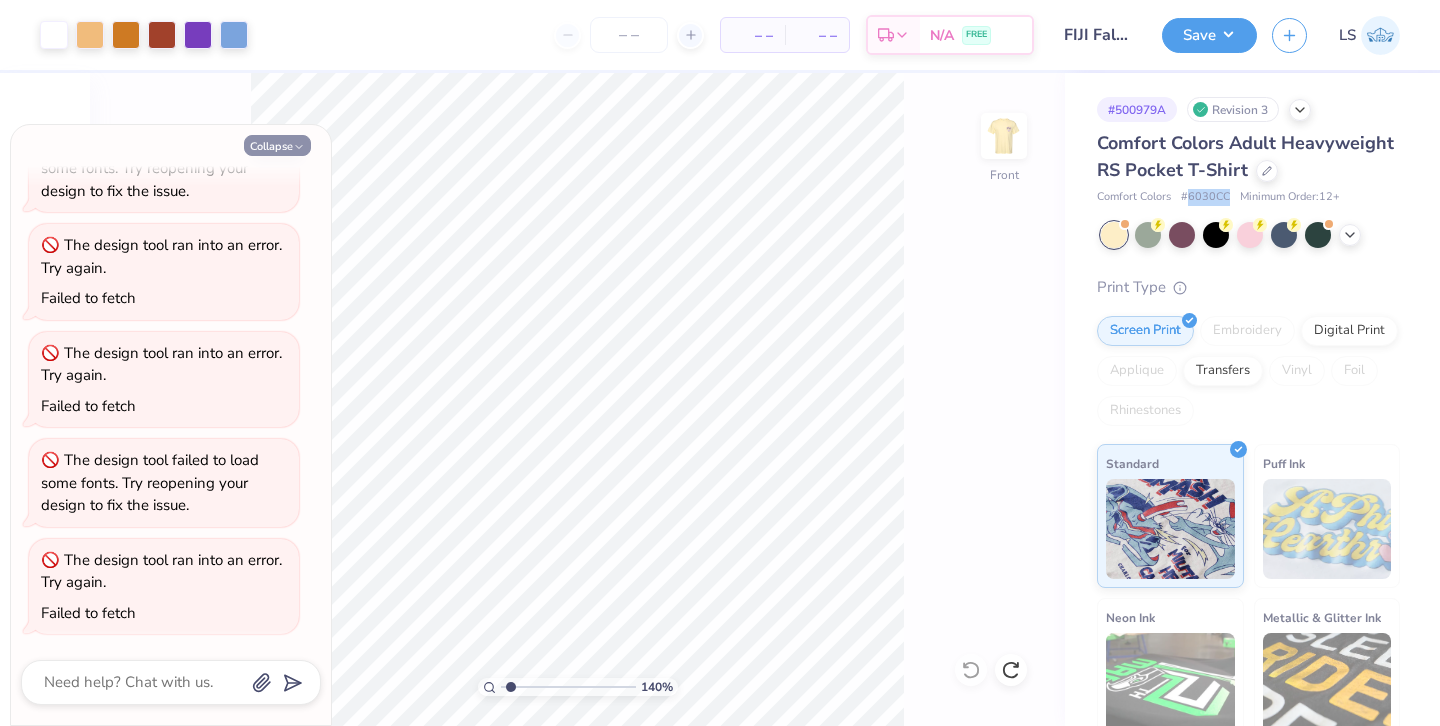 click 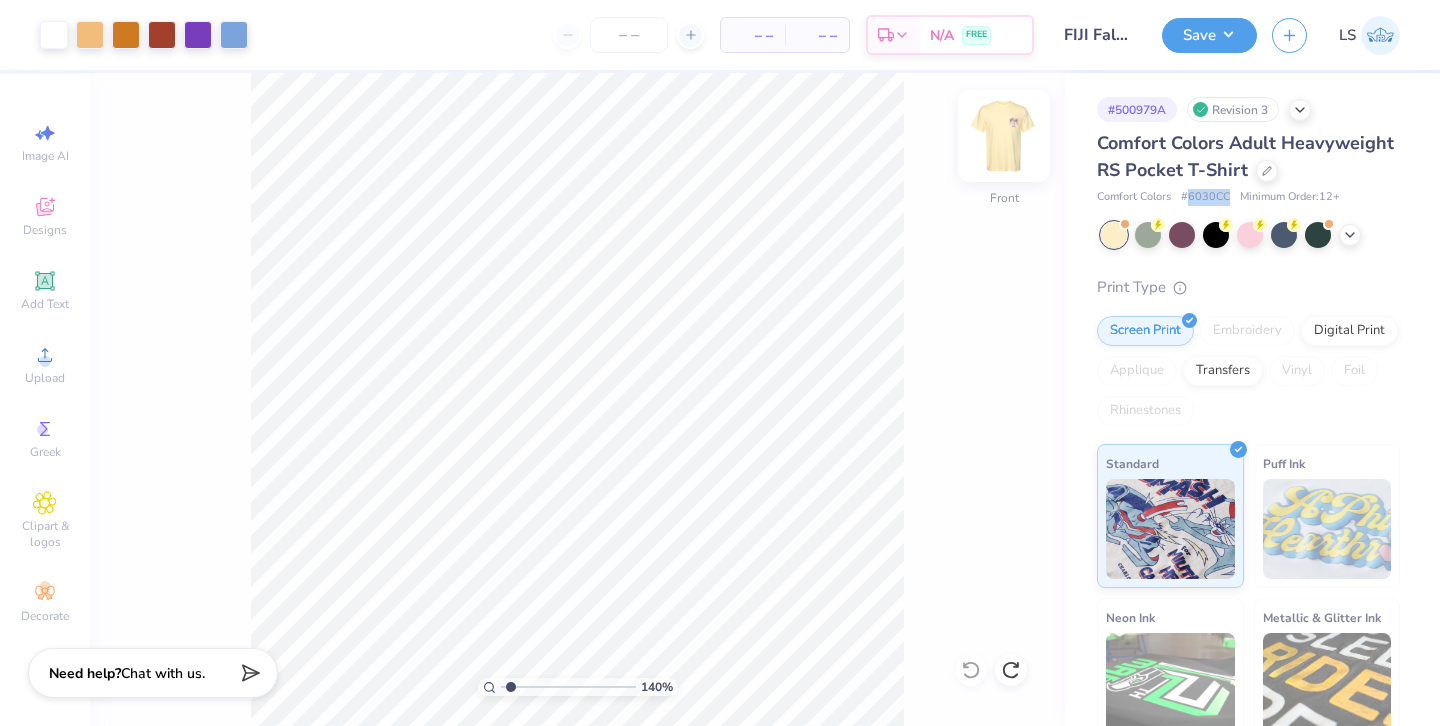 click at bounding box center (1004, 136) 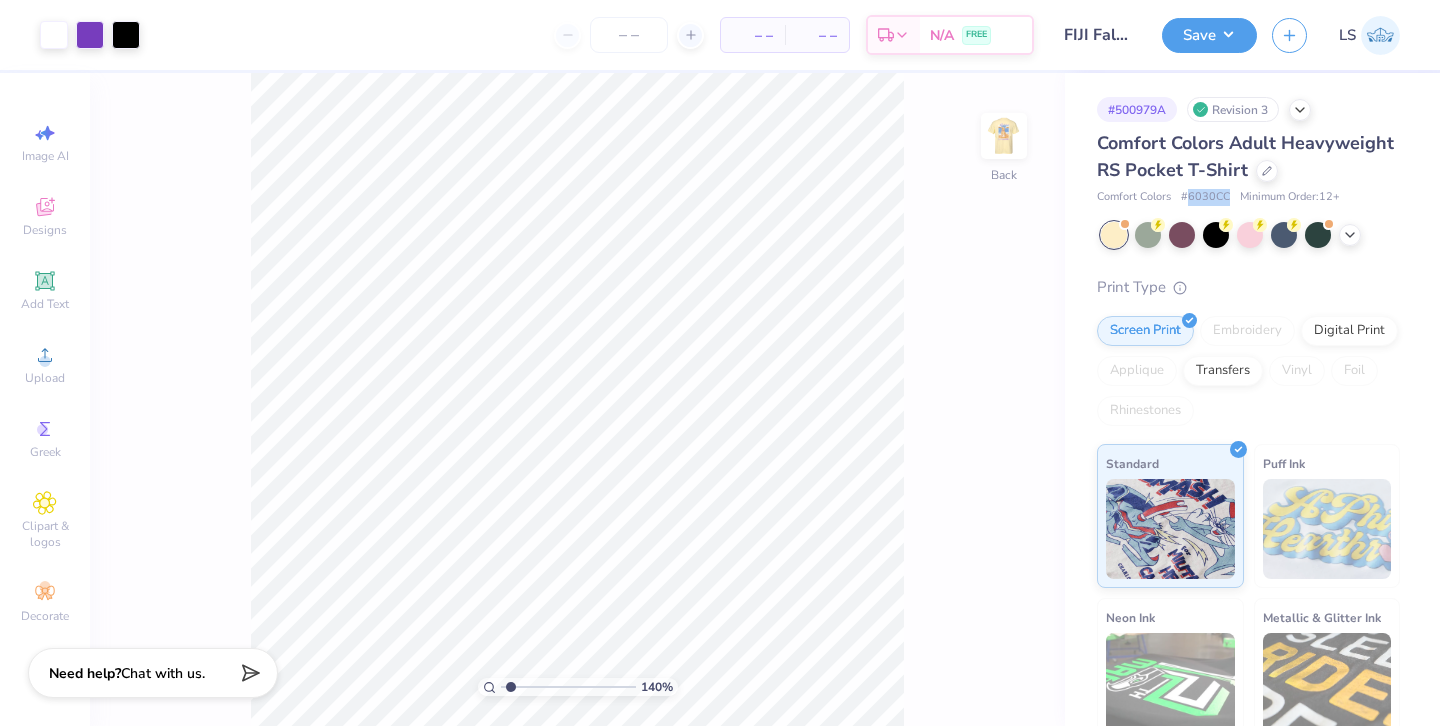 click at bounding box center [1004, 136] 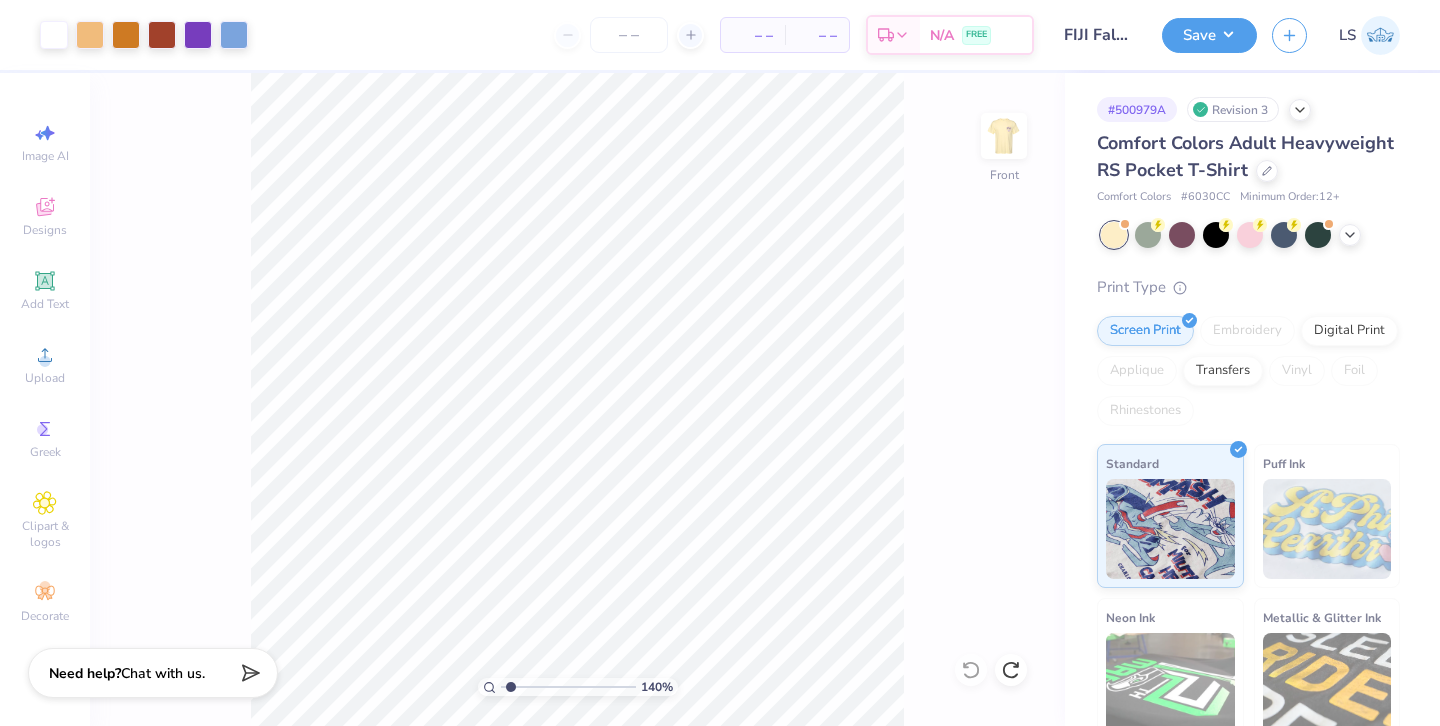 click on "Comfort Colors Adult Heavyweight RS Pocket T-Shirt Comfort Colors # 6030CC Minimum Order:  12 +   Print Type Screen Print Embroidery Digital Print Applique Transfers Vinyl Foil Rhinestones Standard Puff Ink Neon Ink Metallic & Glitter Ink Glow in the Dark Ink Water based Ink" at bounding box center [1248, 513] 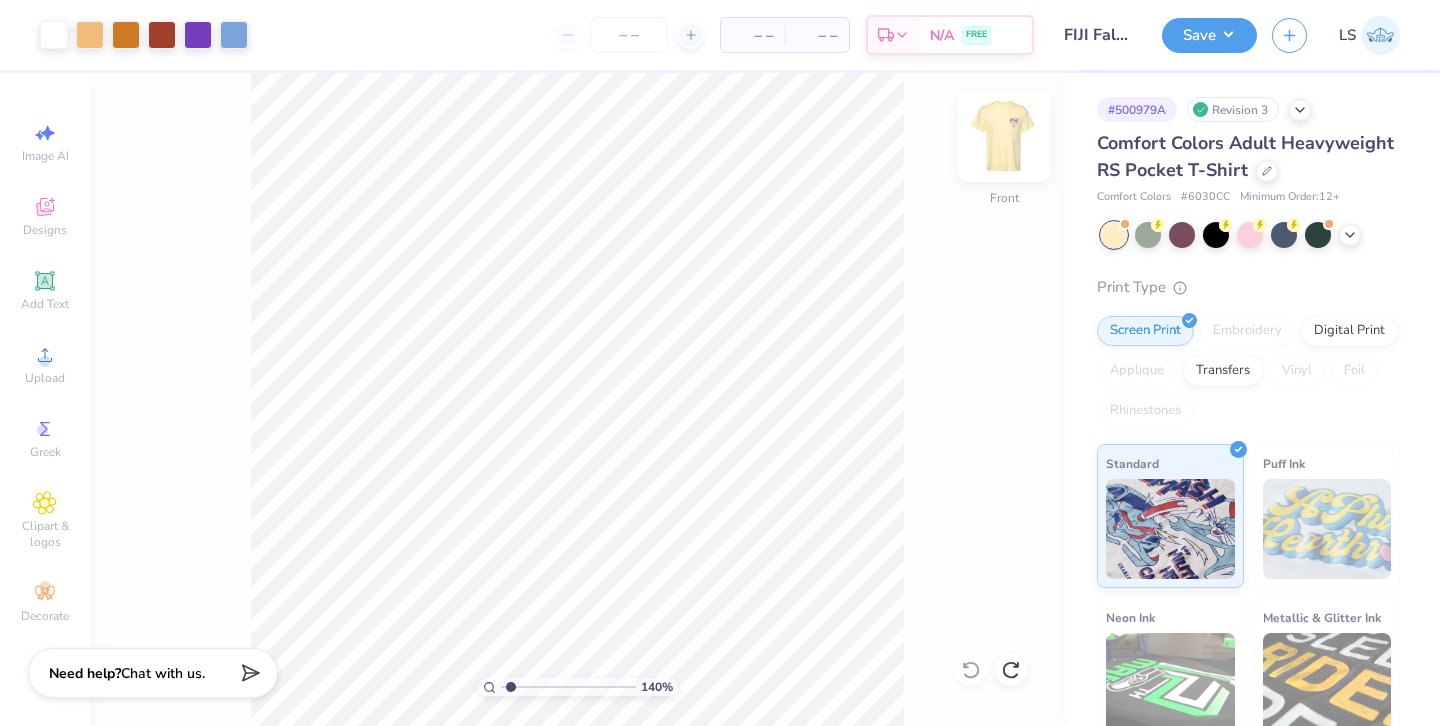 click at bounding box center (1004, 136) 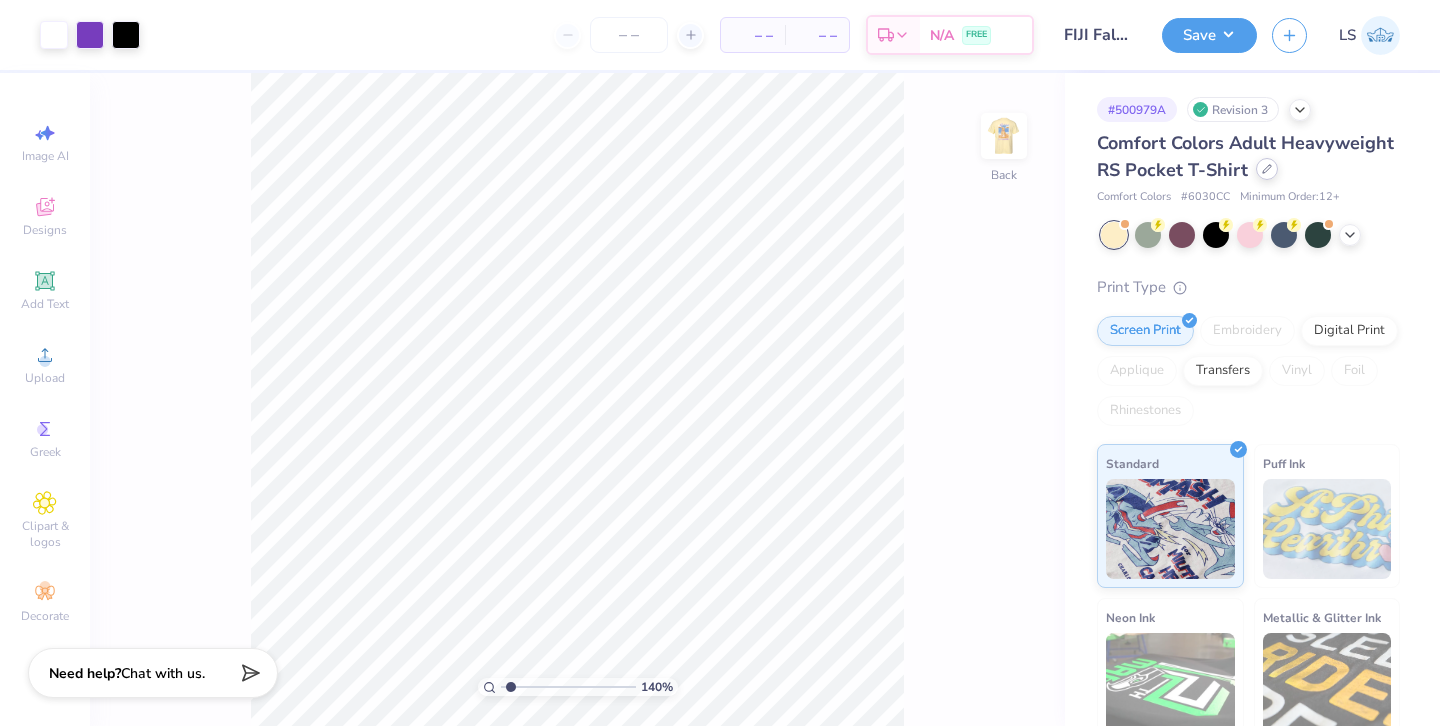 click at bounding box center (1267, 169) 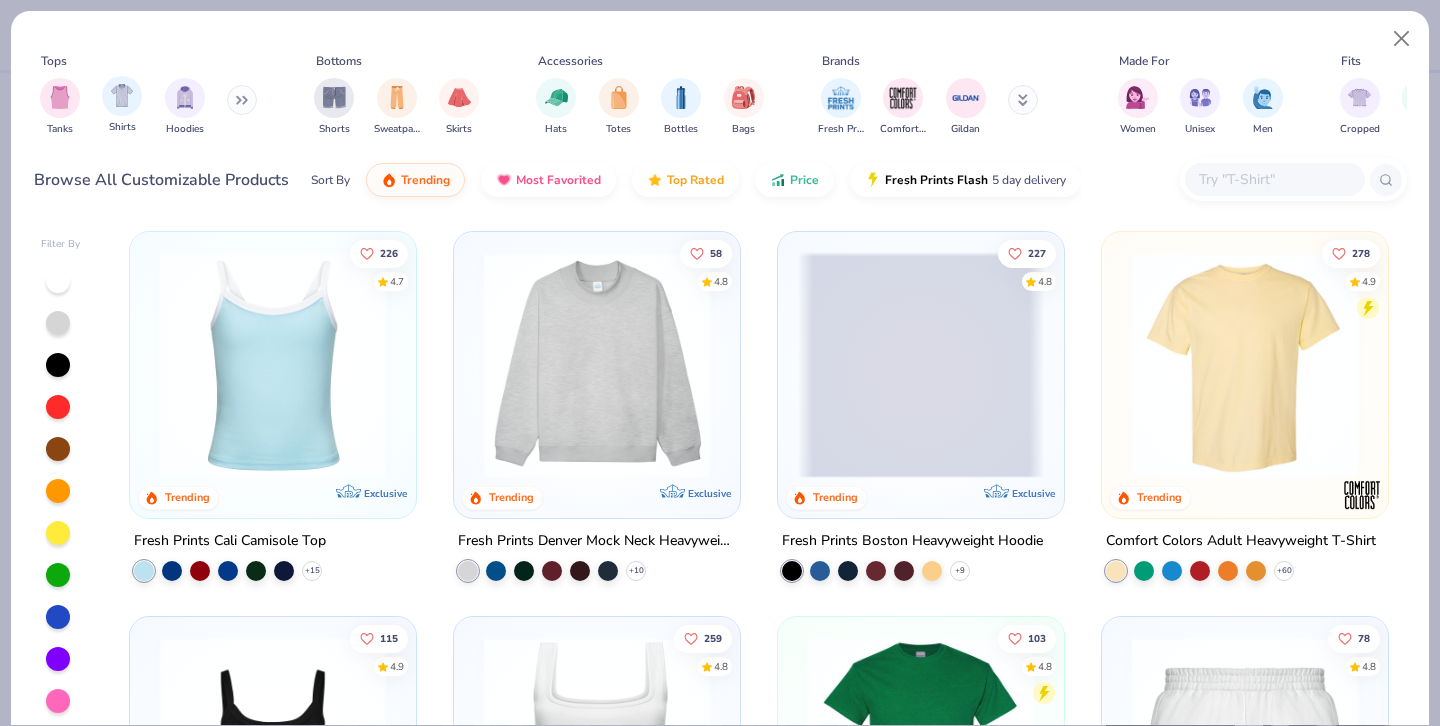 click on "Shirts" at bounding box center [122, 105] 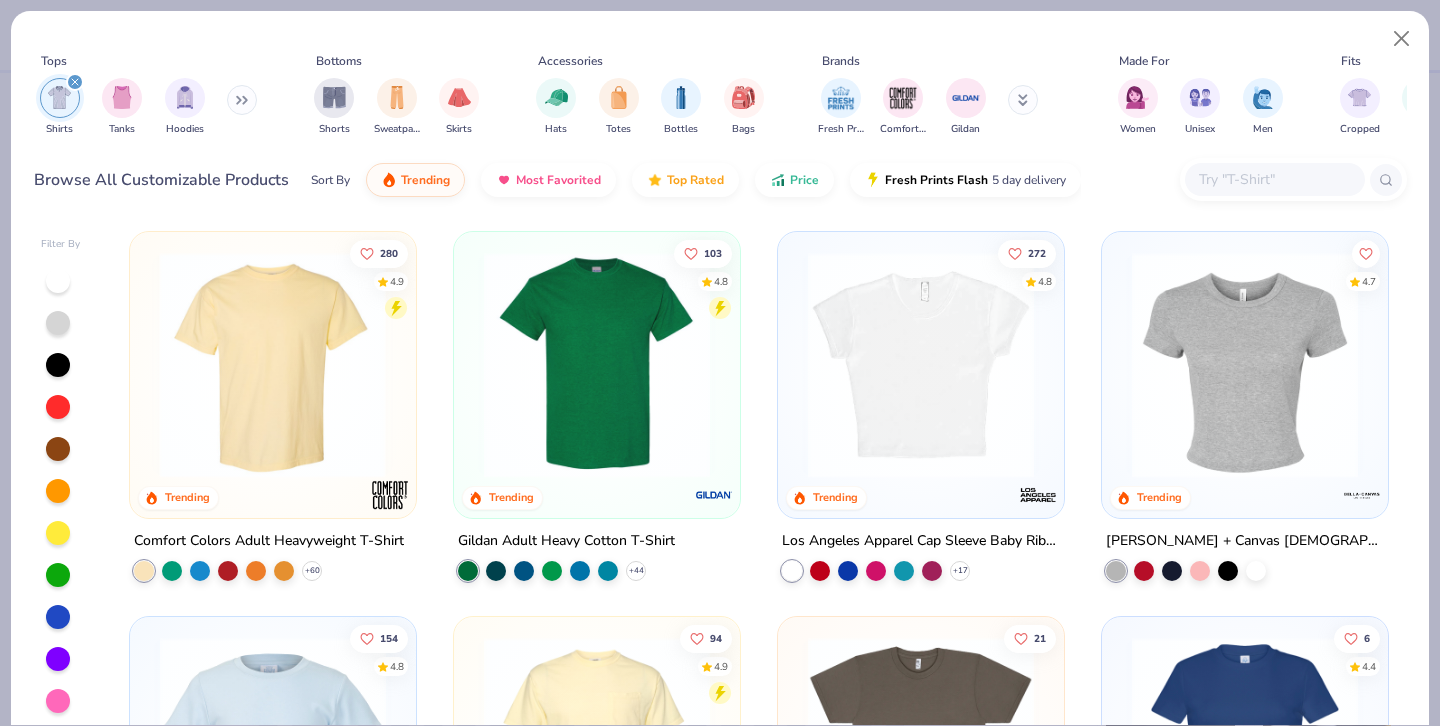 click at bounding box center [27, 365] 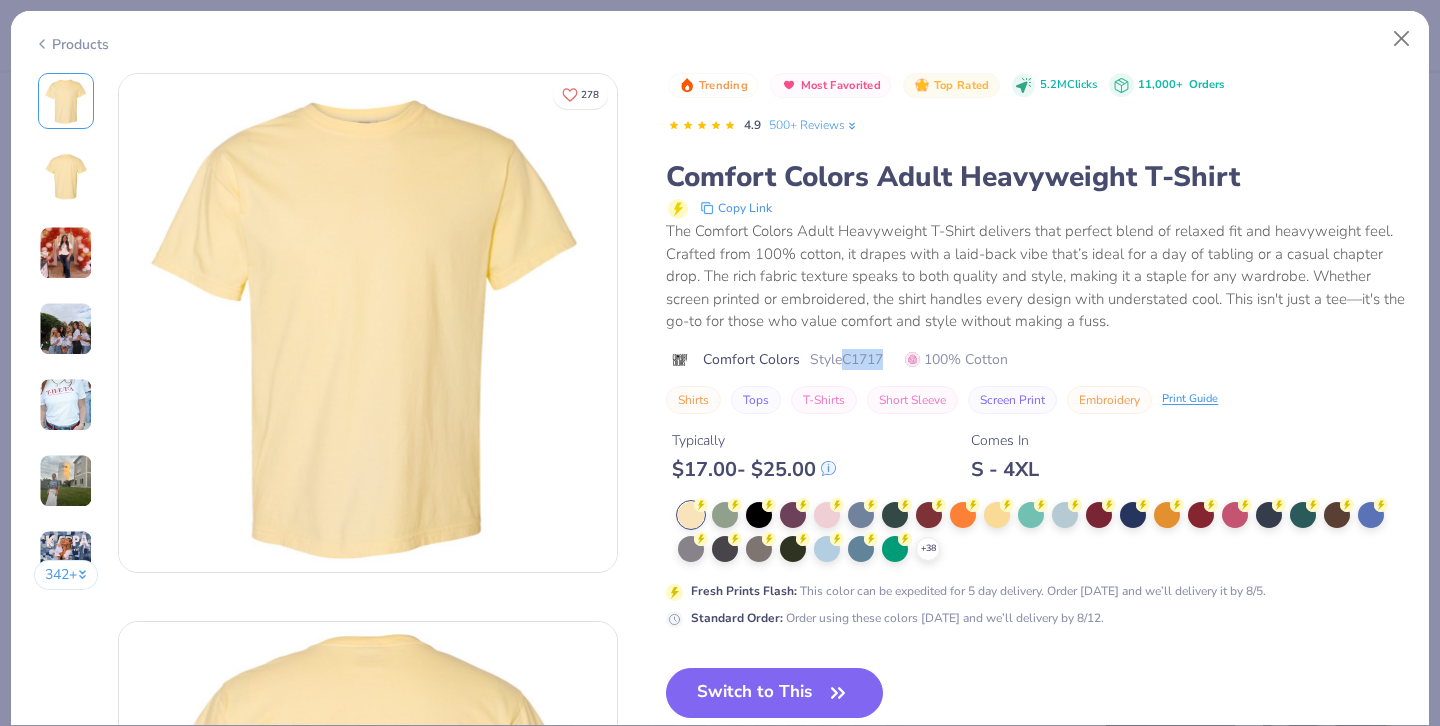 drag, startPoint x: 844, startPoint y: 363, endPoint x: 885, endPoint y: 363, distance: 41 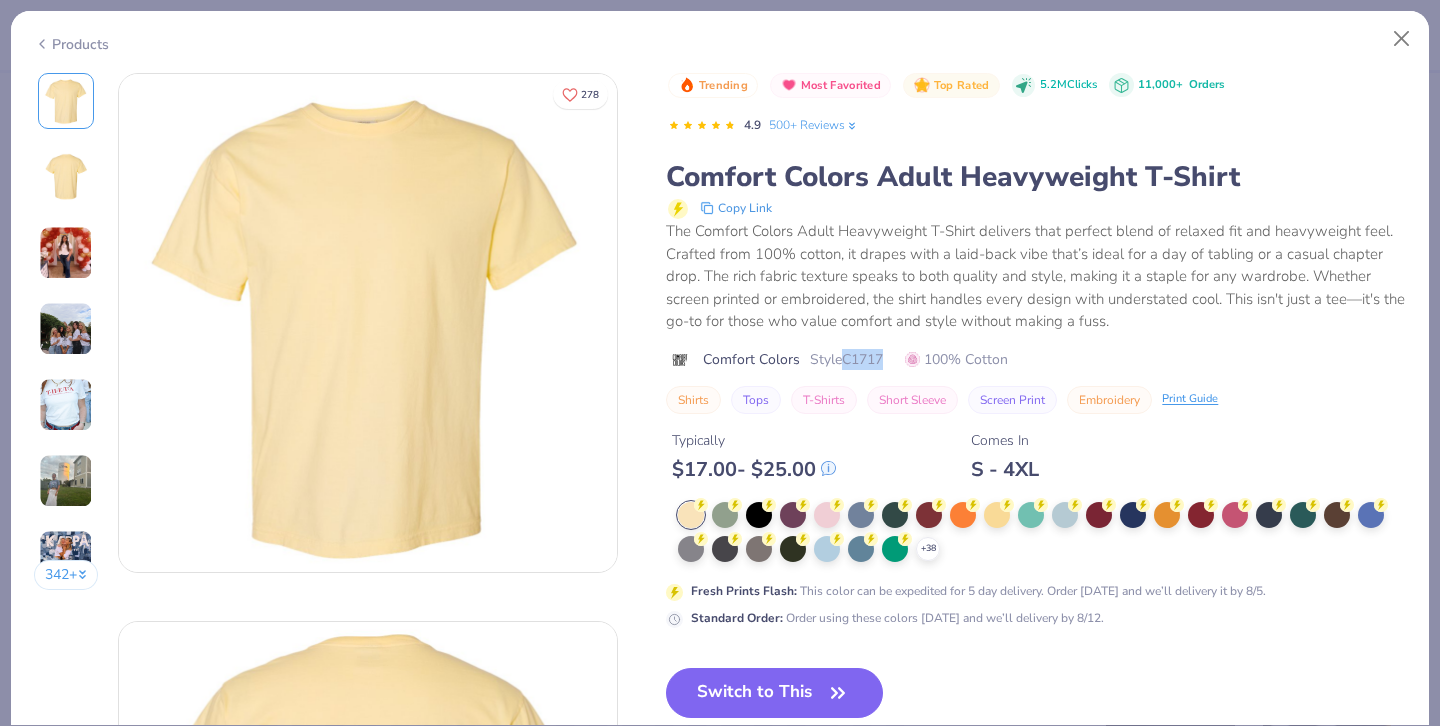 click on "Style  C1717" at bounding box center (846, 359) 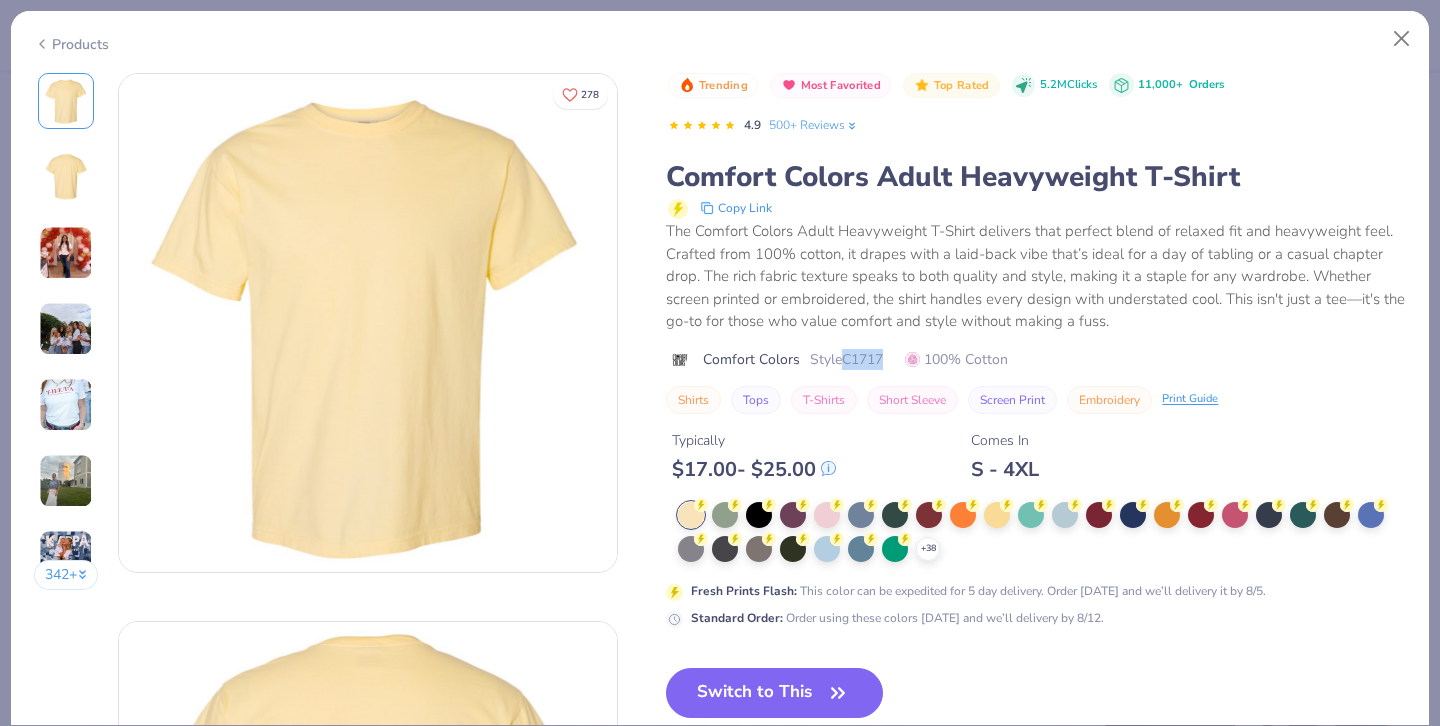 copy on "C1717" 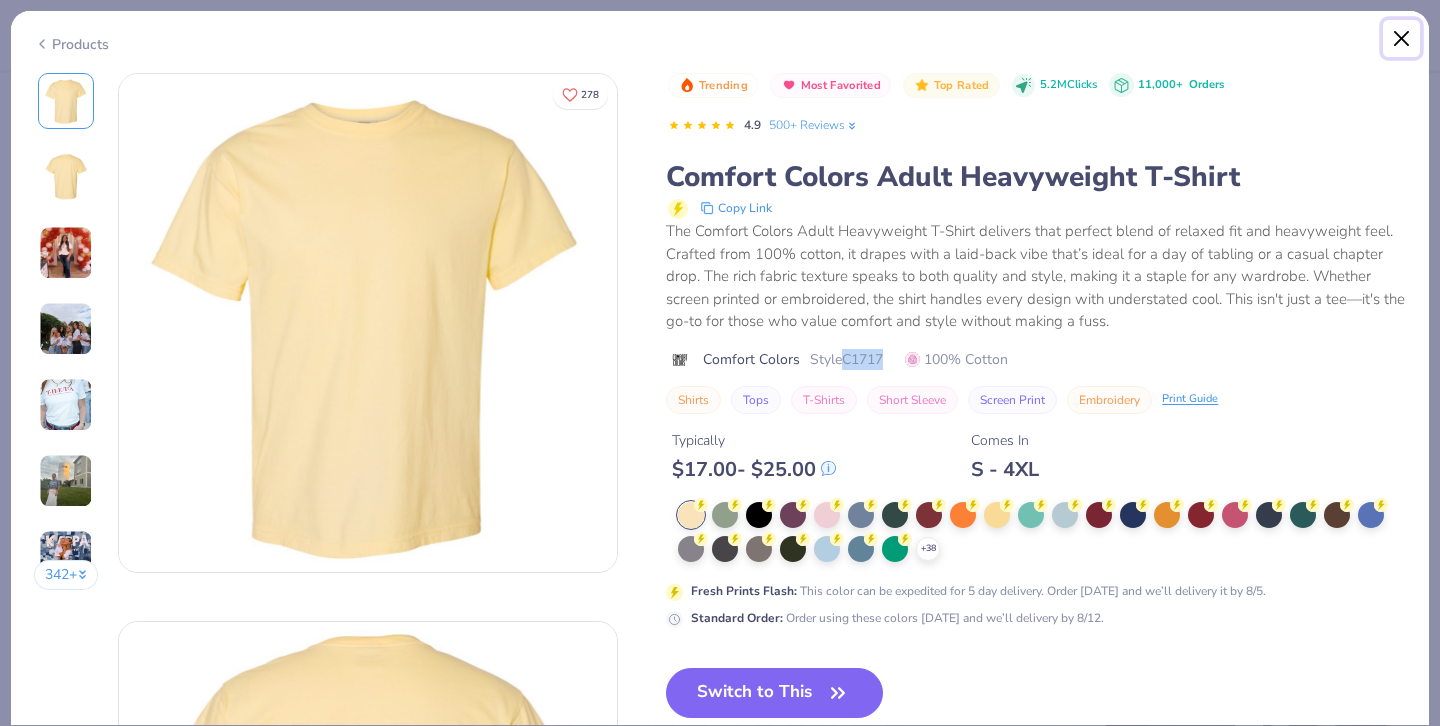 click at bounding box center [1402, 39] 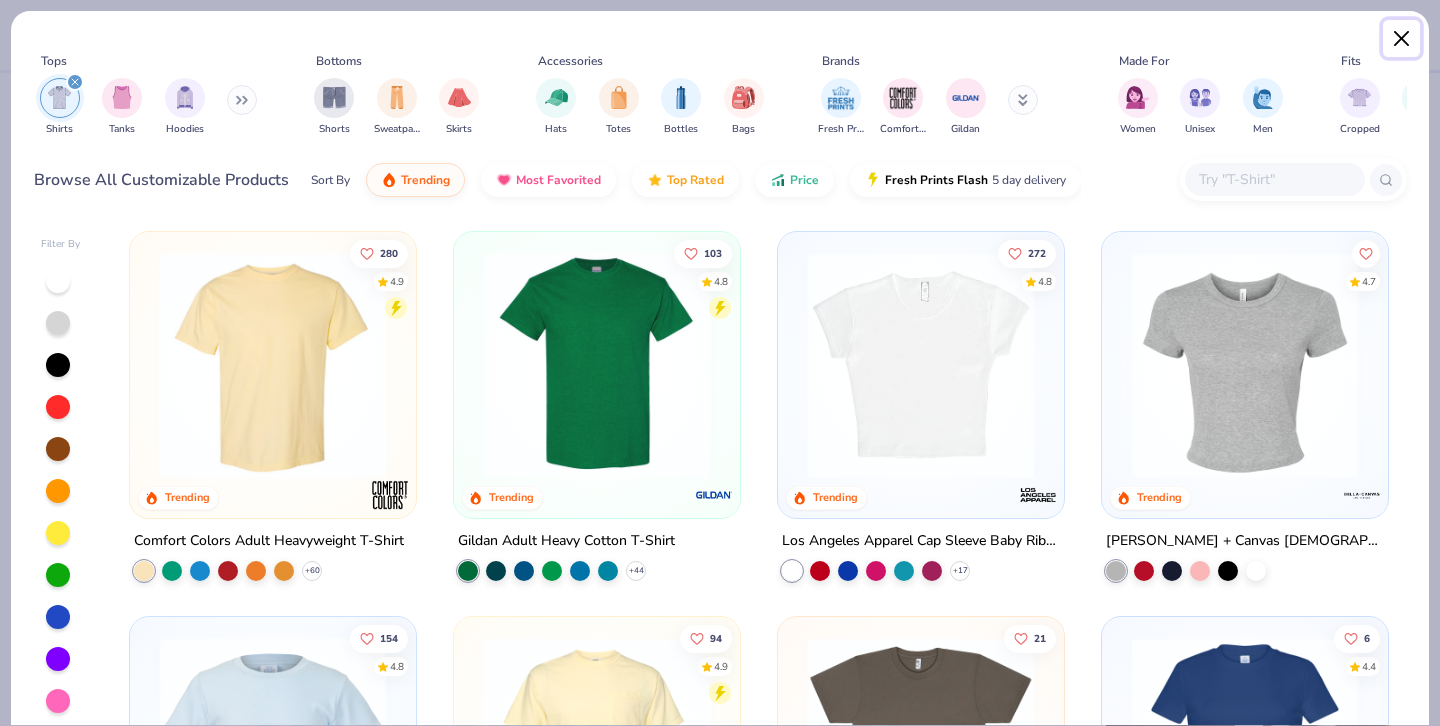 click at bounding box center [1402, 39] 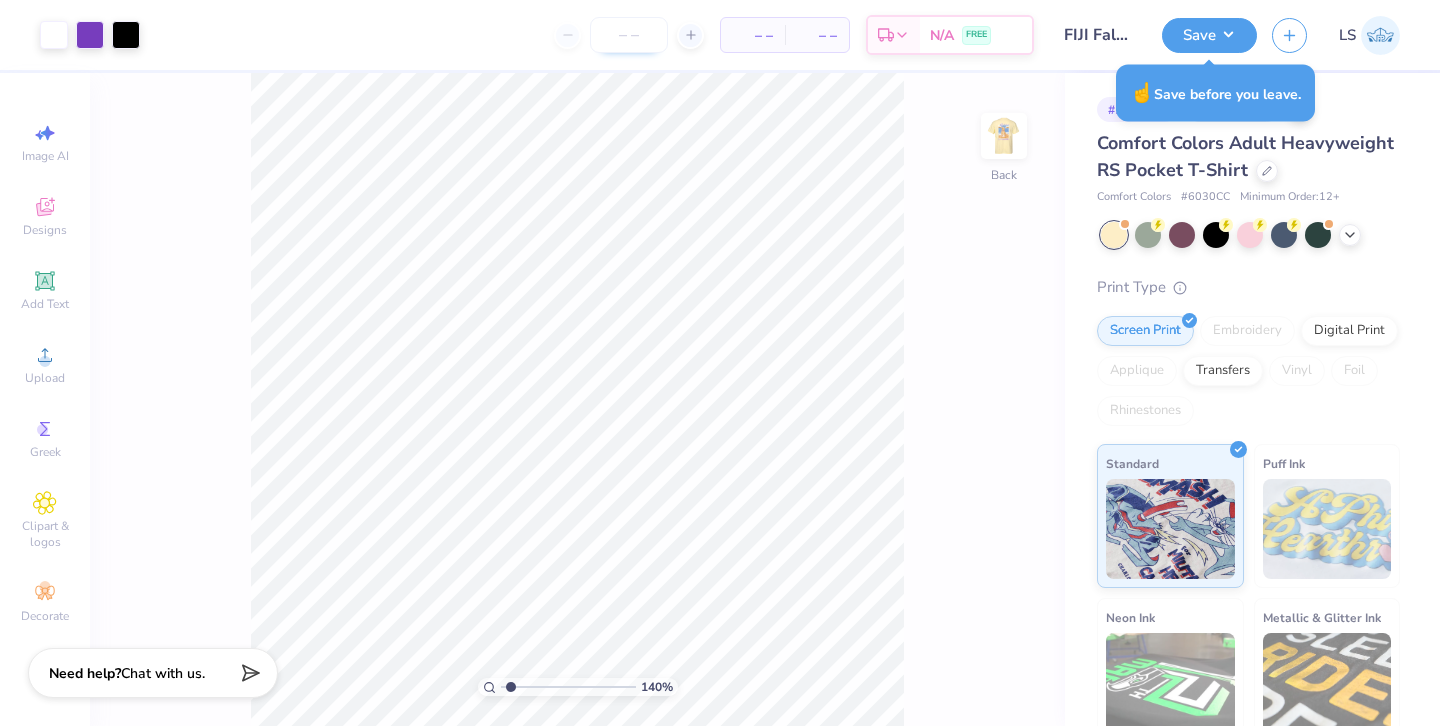 click at bounding box center [629, 35] 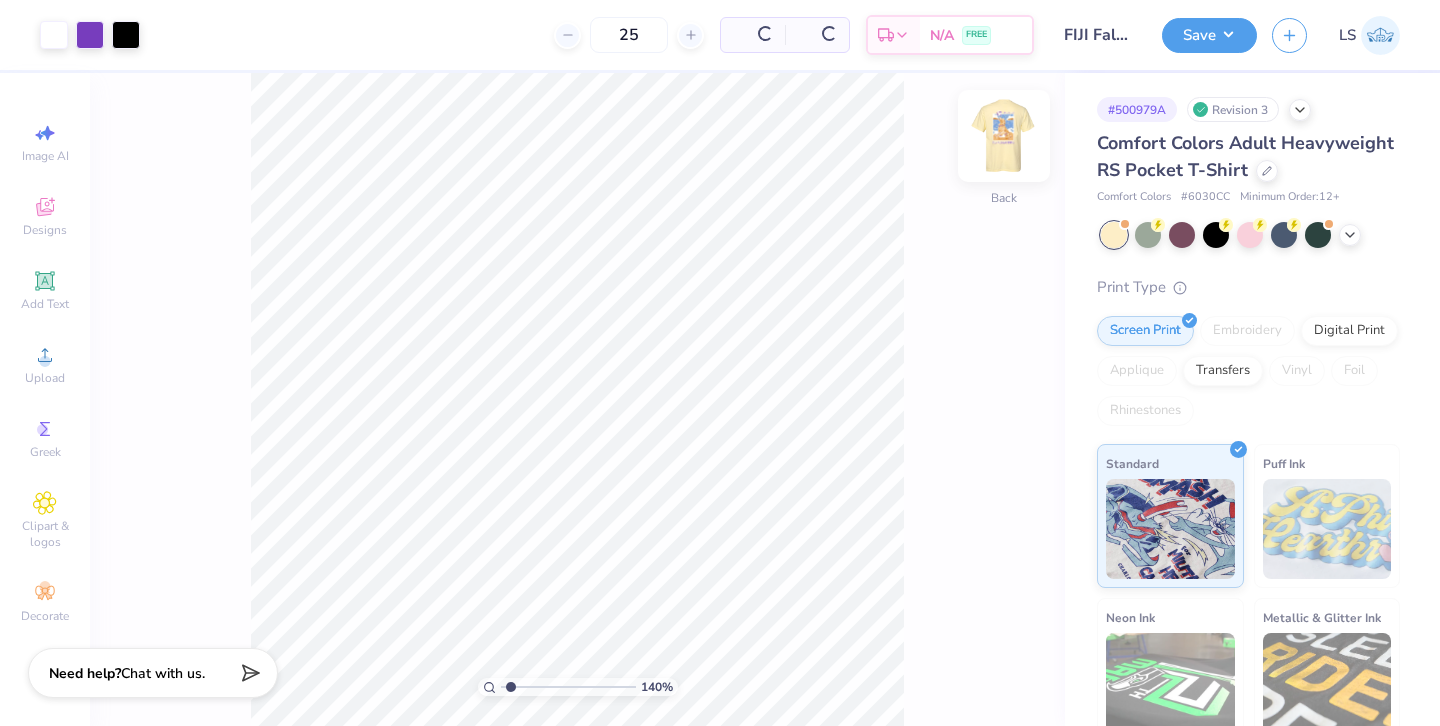 click at bounding box center (1004, 136) 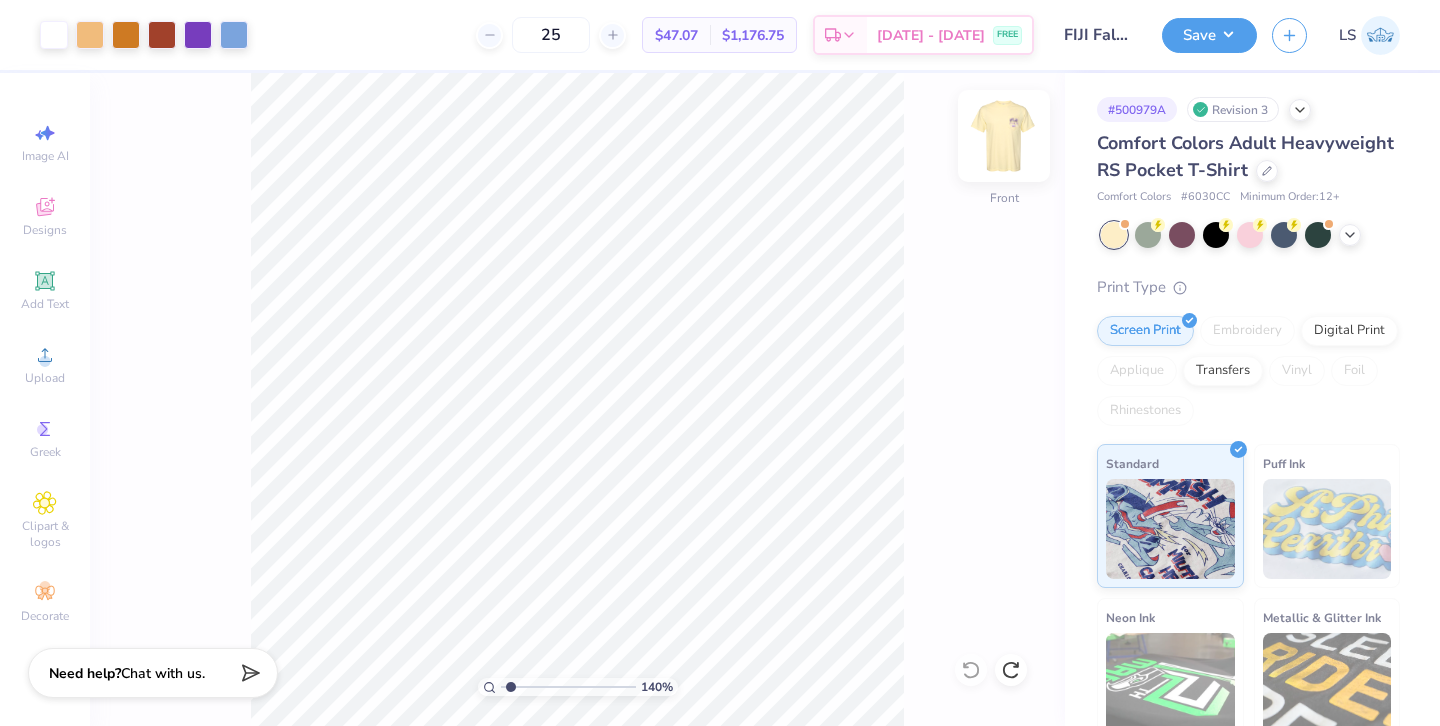 click at bounding box center (1004, 136) 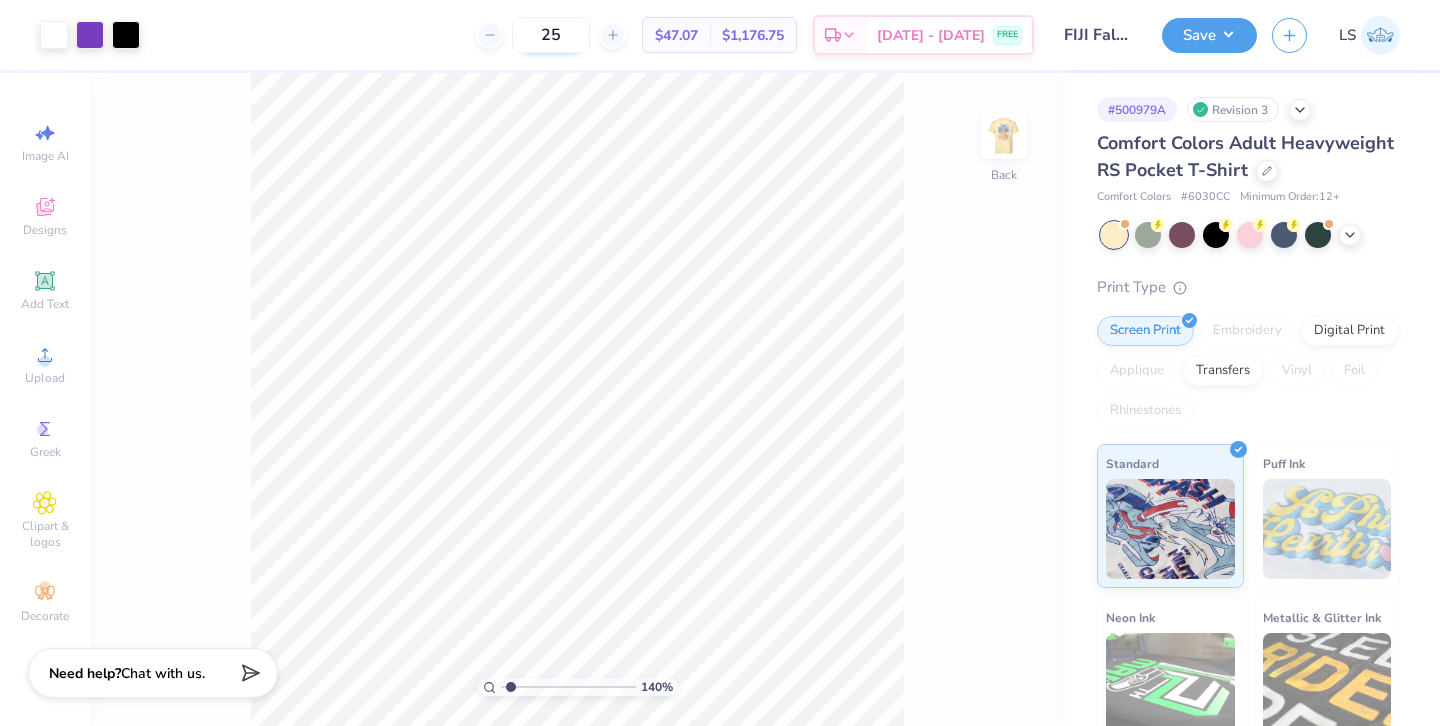 click on "25" at bounding box center [551, 35] 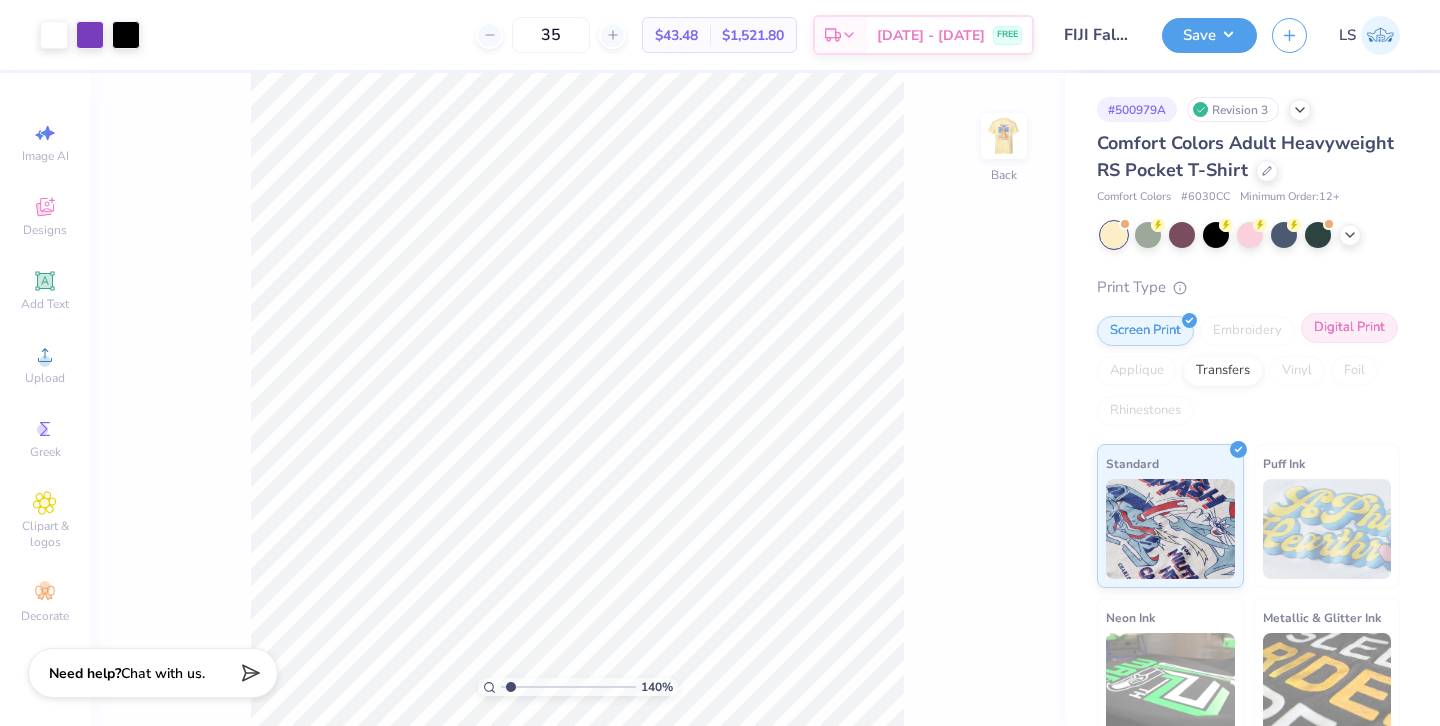 type on "35" 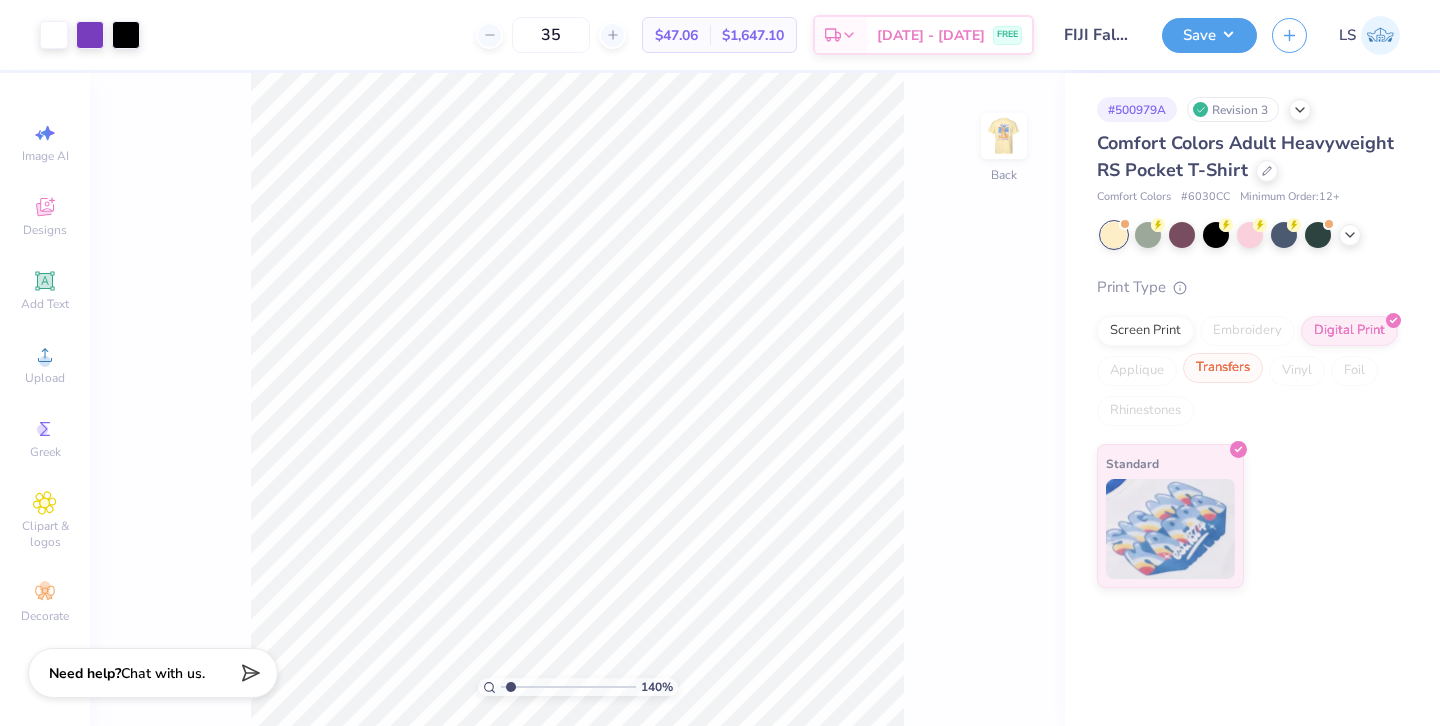click on "Transfers" at bounding box center [1223, 368] 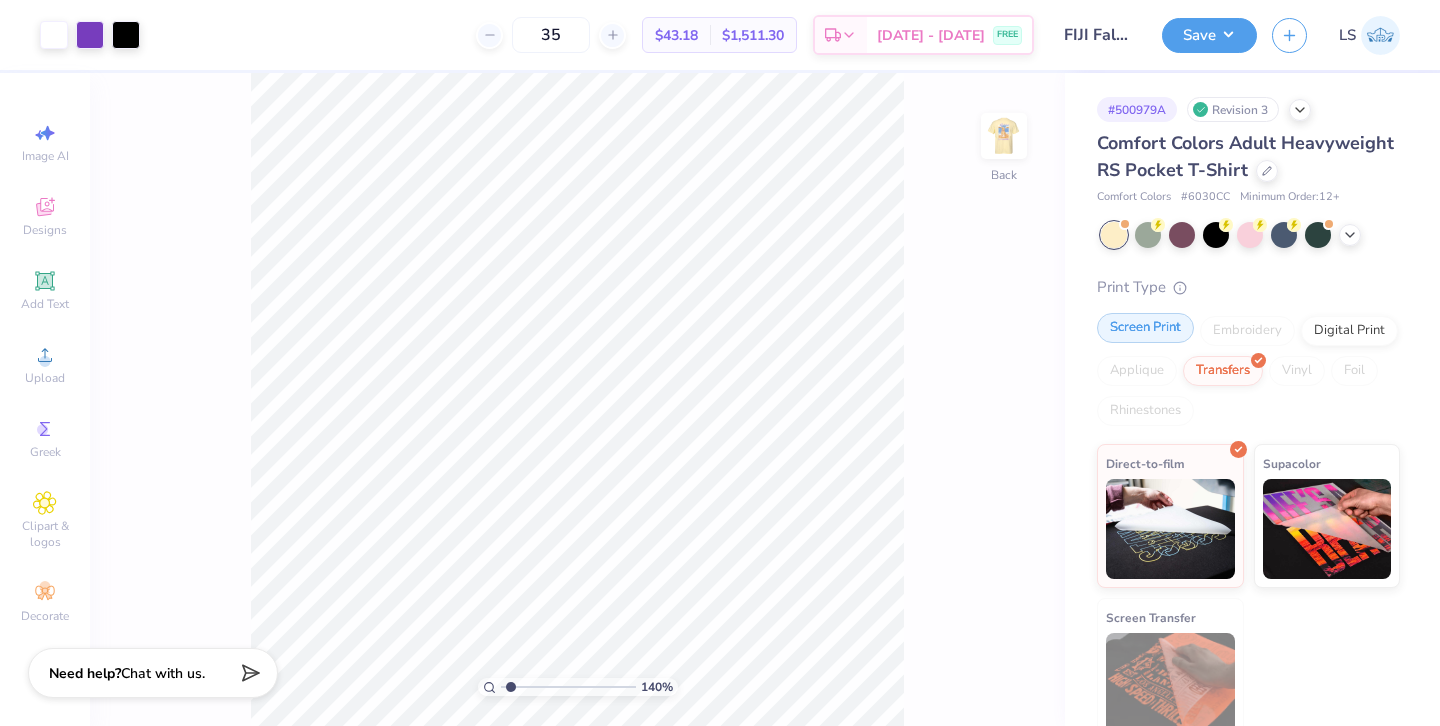 click on "Screen Print" at bounding box center [1145, 328] 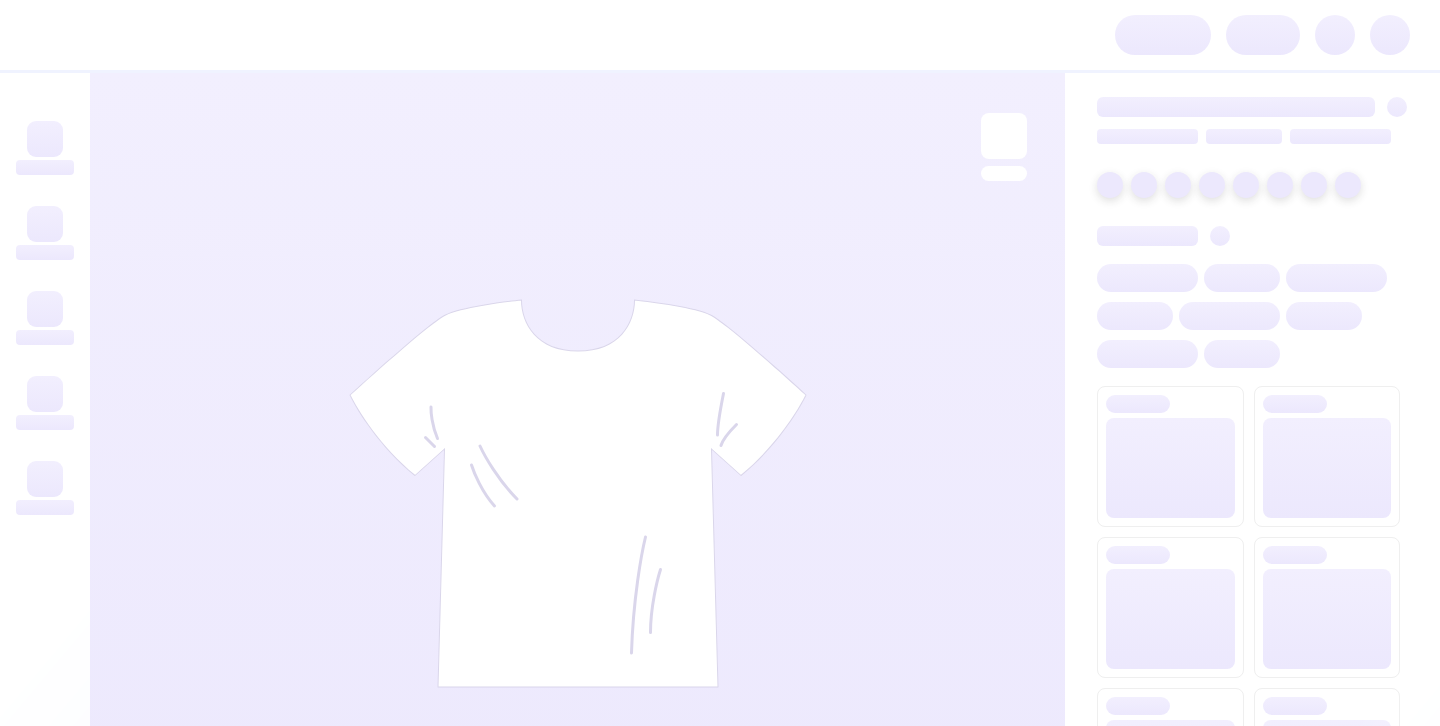 scroll, scrollTop: 0, scrollLeft: 0, axis: both 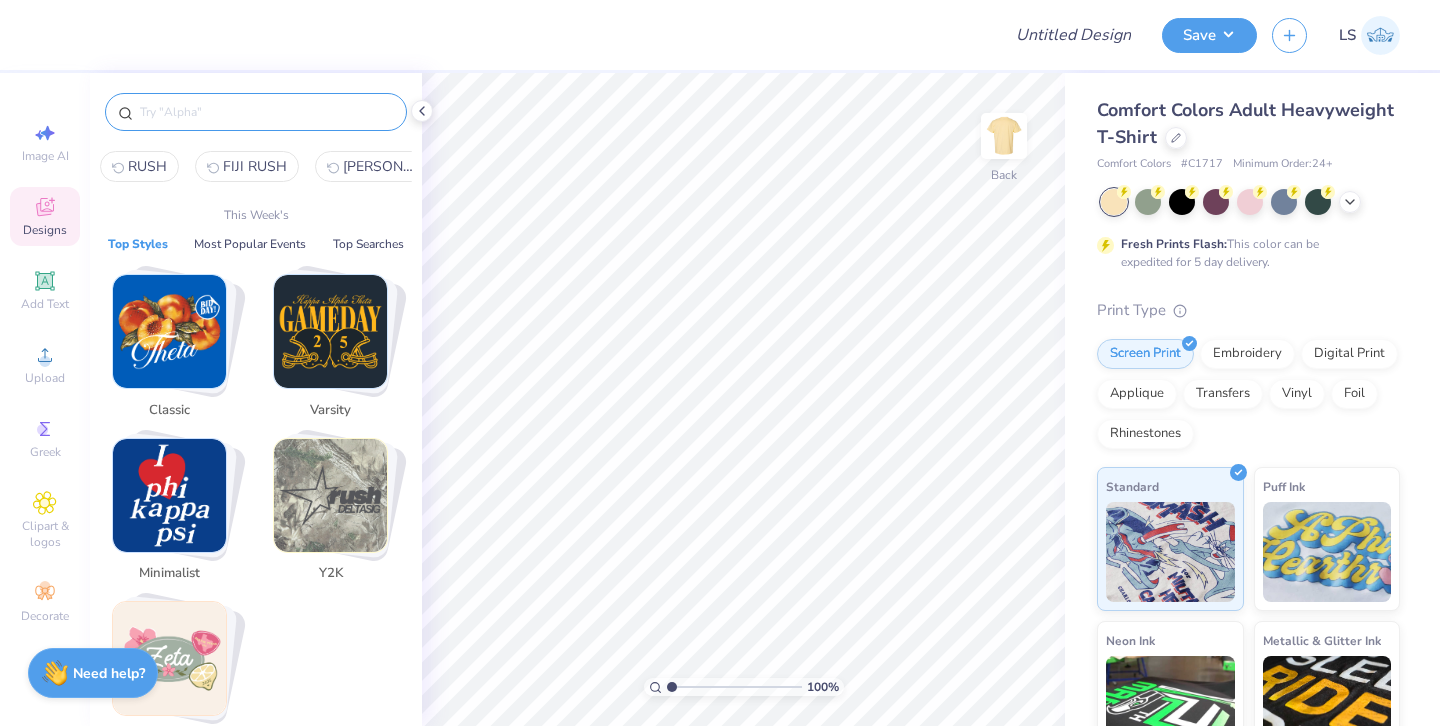 click at bounding box center [266, 112] 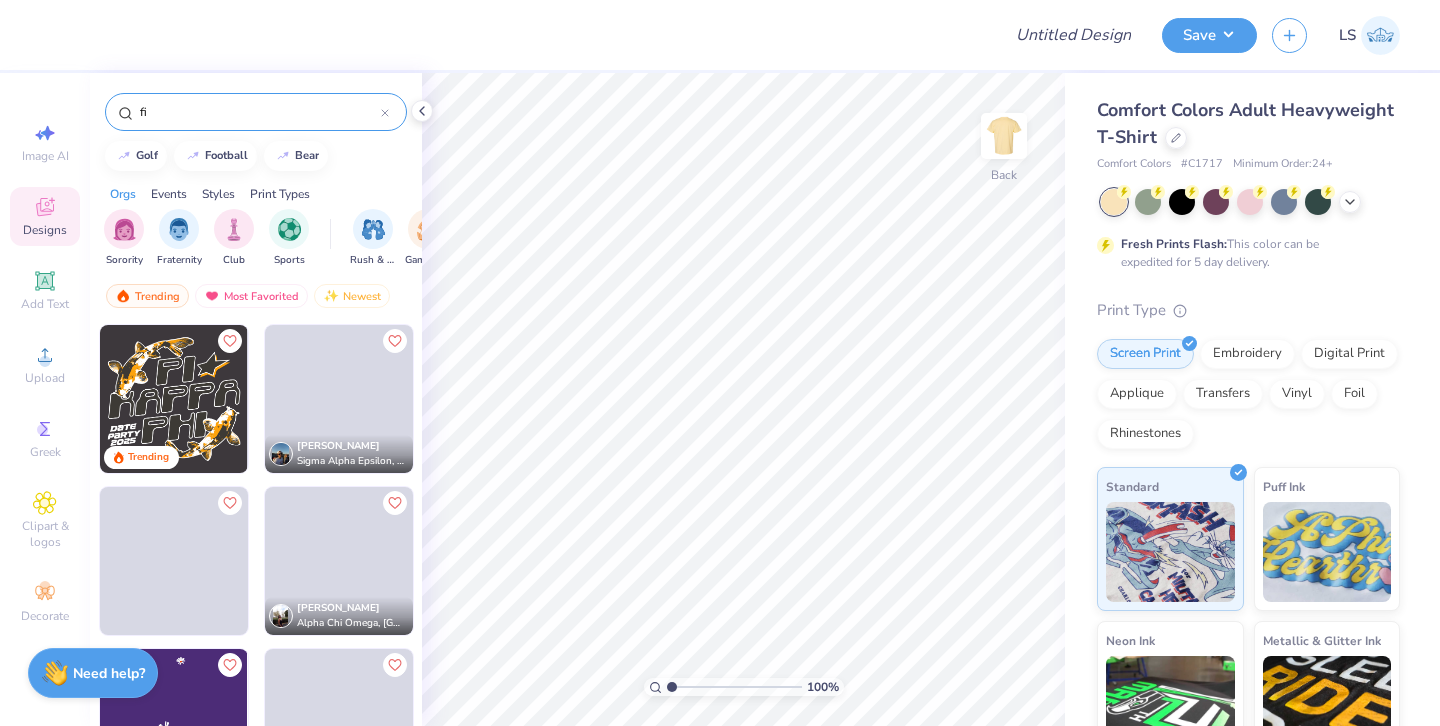 type on "f" 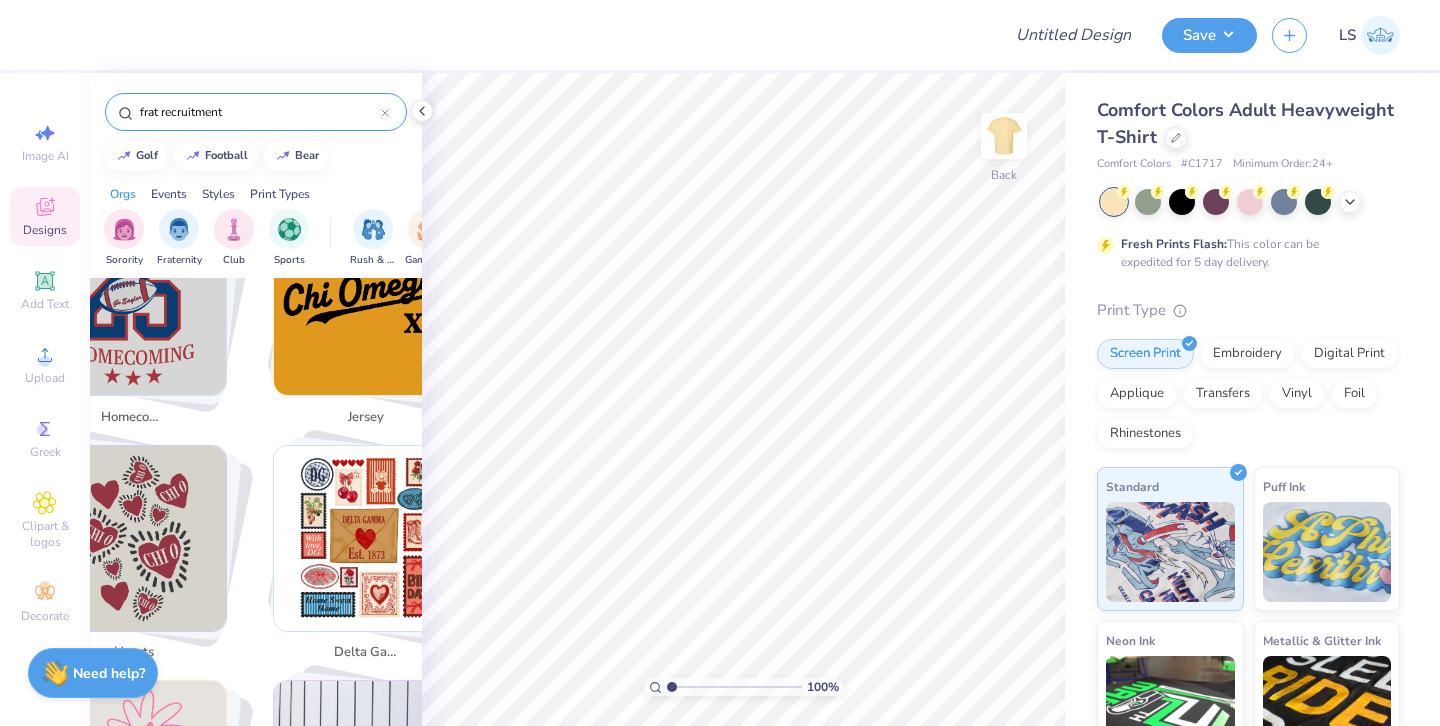 scroll, scrollTop: 1534, scrollLeft: 0, axis: vertical 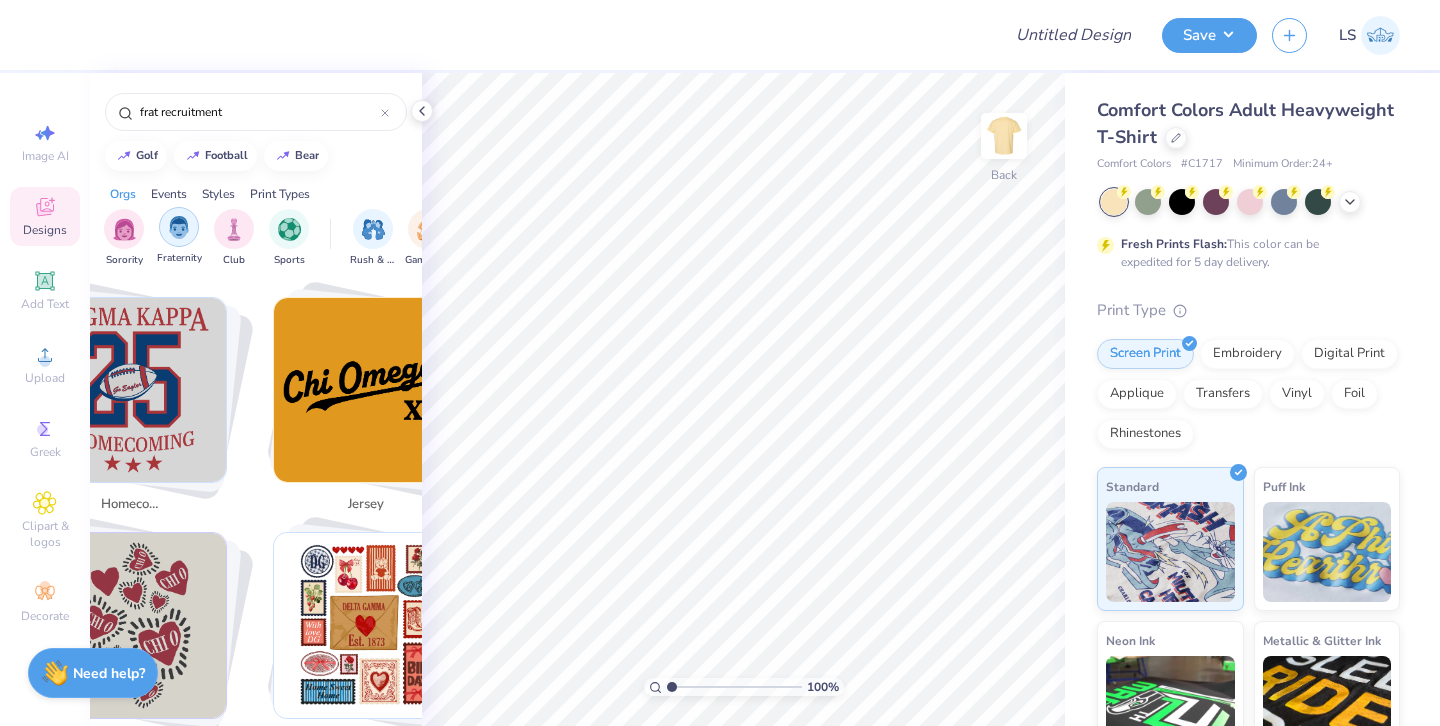 click at bounding box center [179, 227] 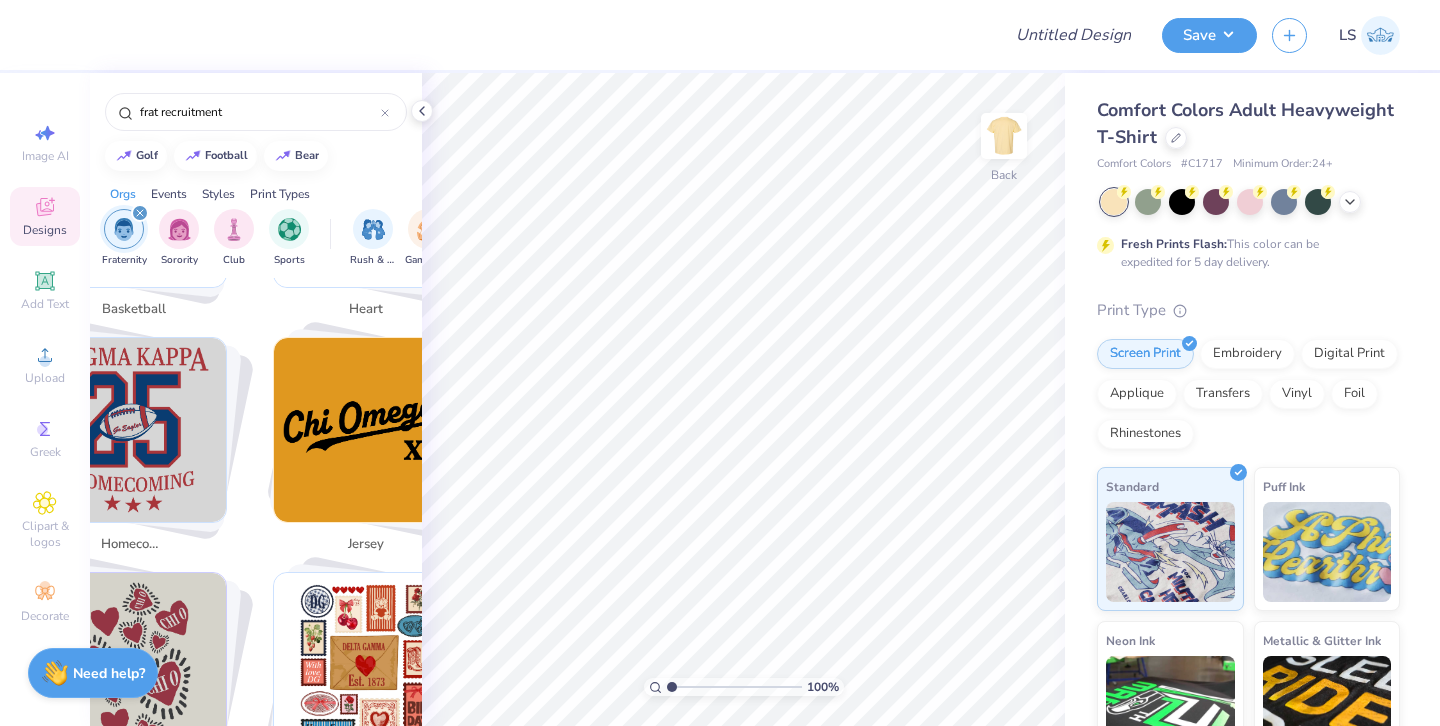 scroll, scrollTop: 1486, scrollLeft: 0, axis: vertical 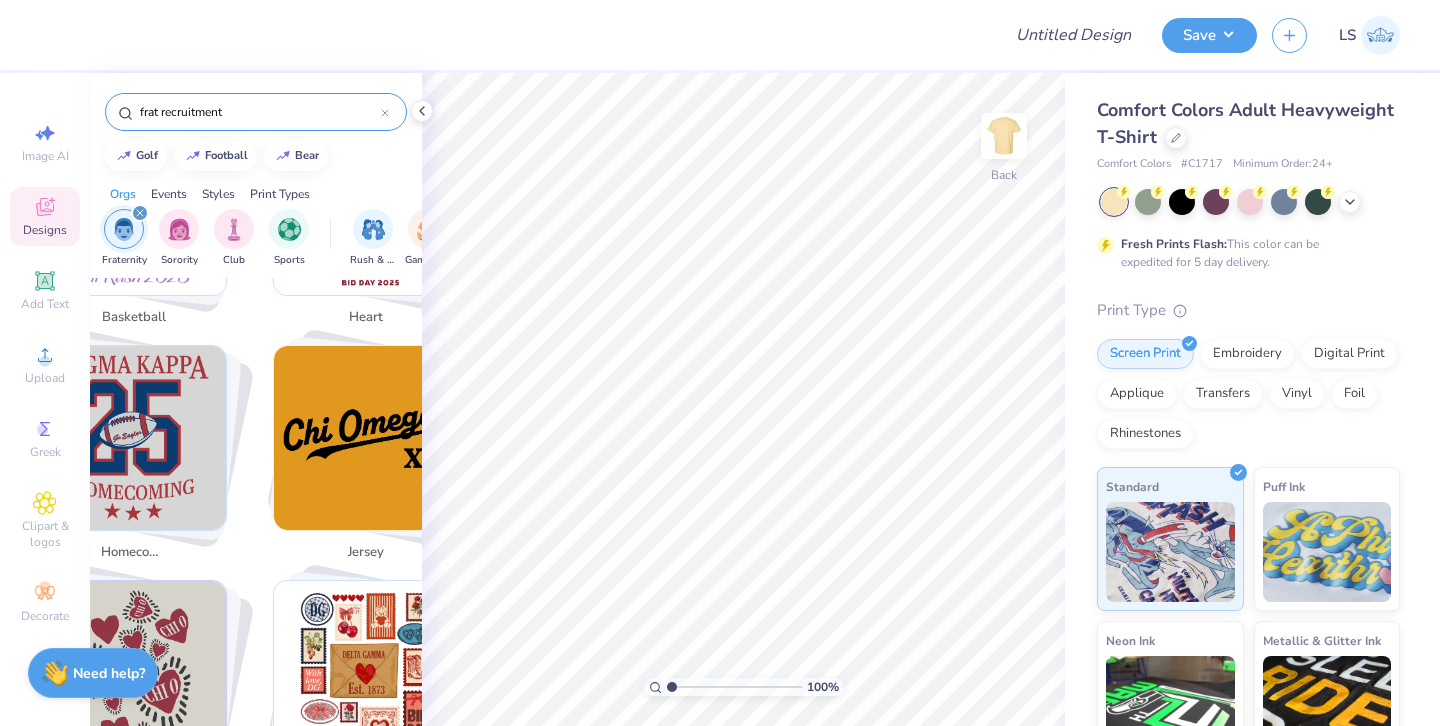 click on "frat recruitment" at bounding box center [259, 112] 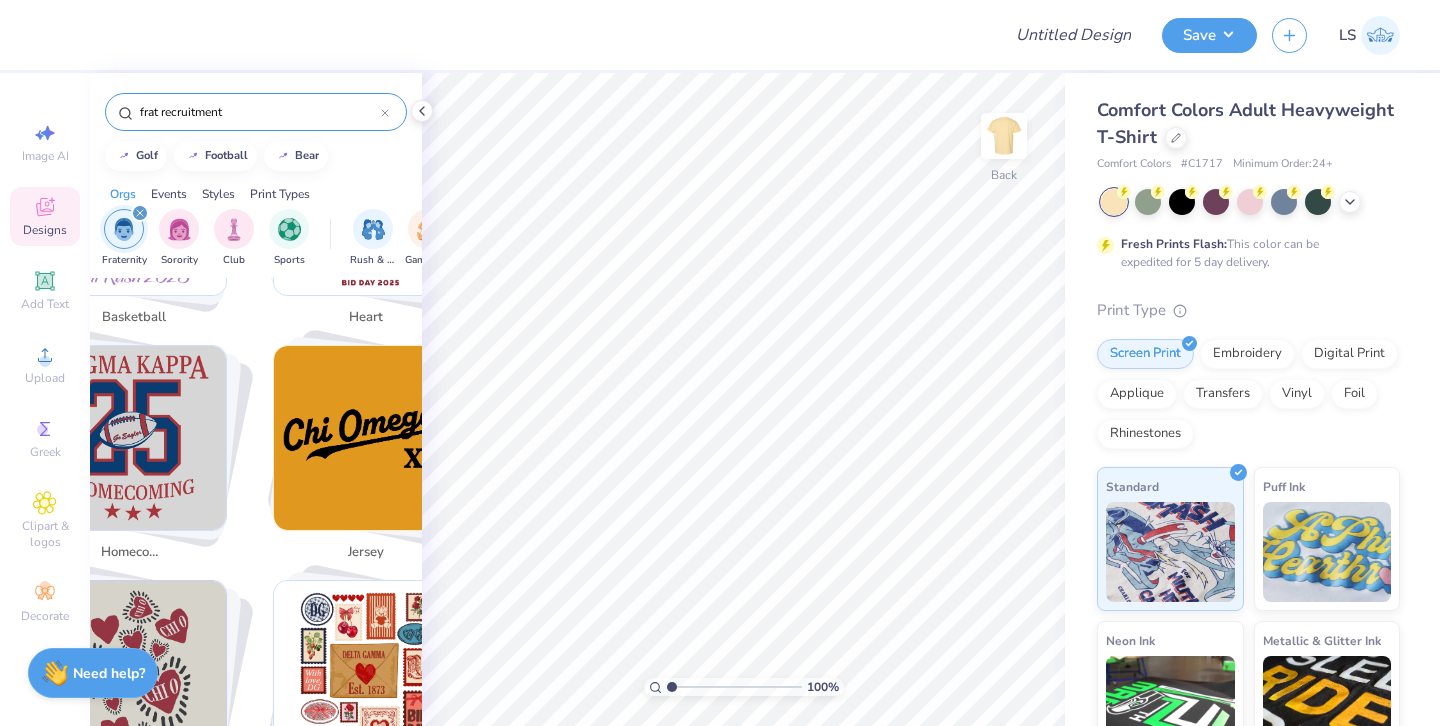 click on "frat recruitment" at bounding box center (259, 112) 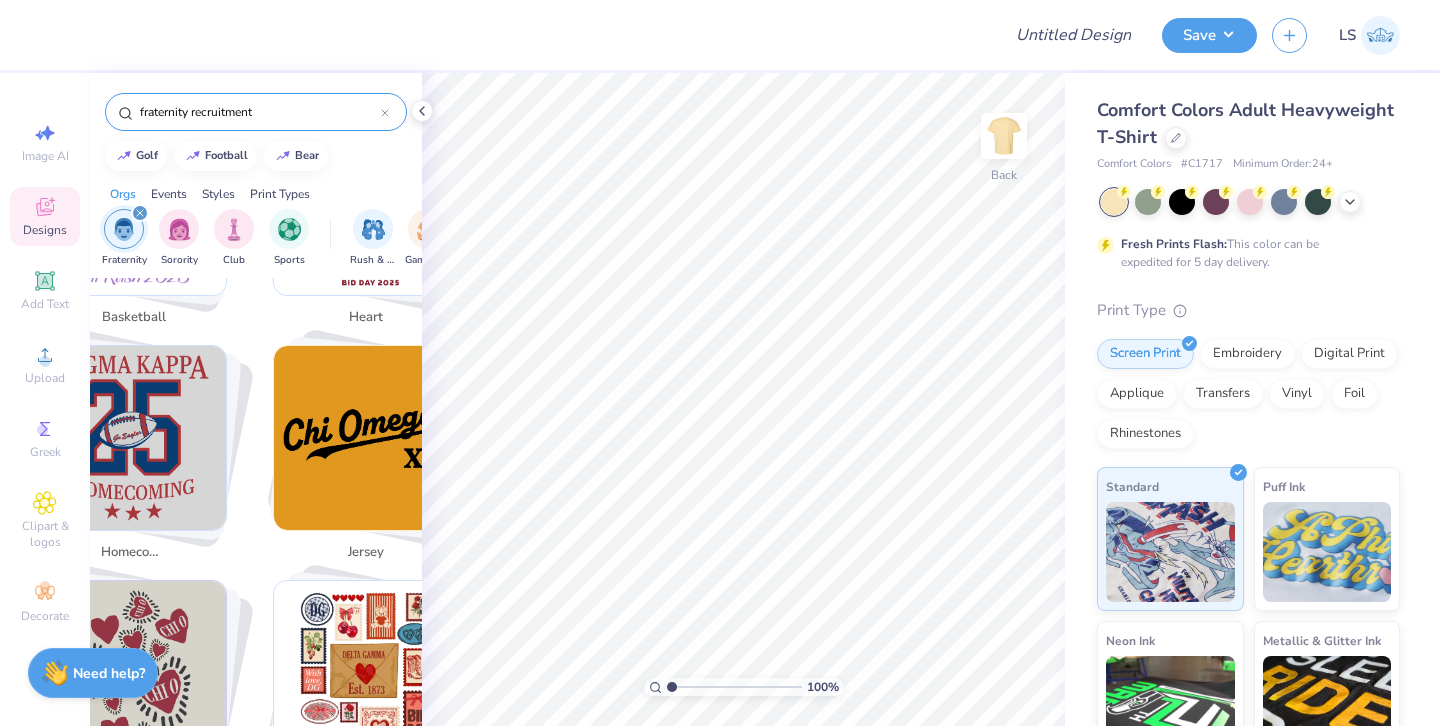 type on "fraternity recruitment" 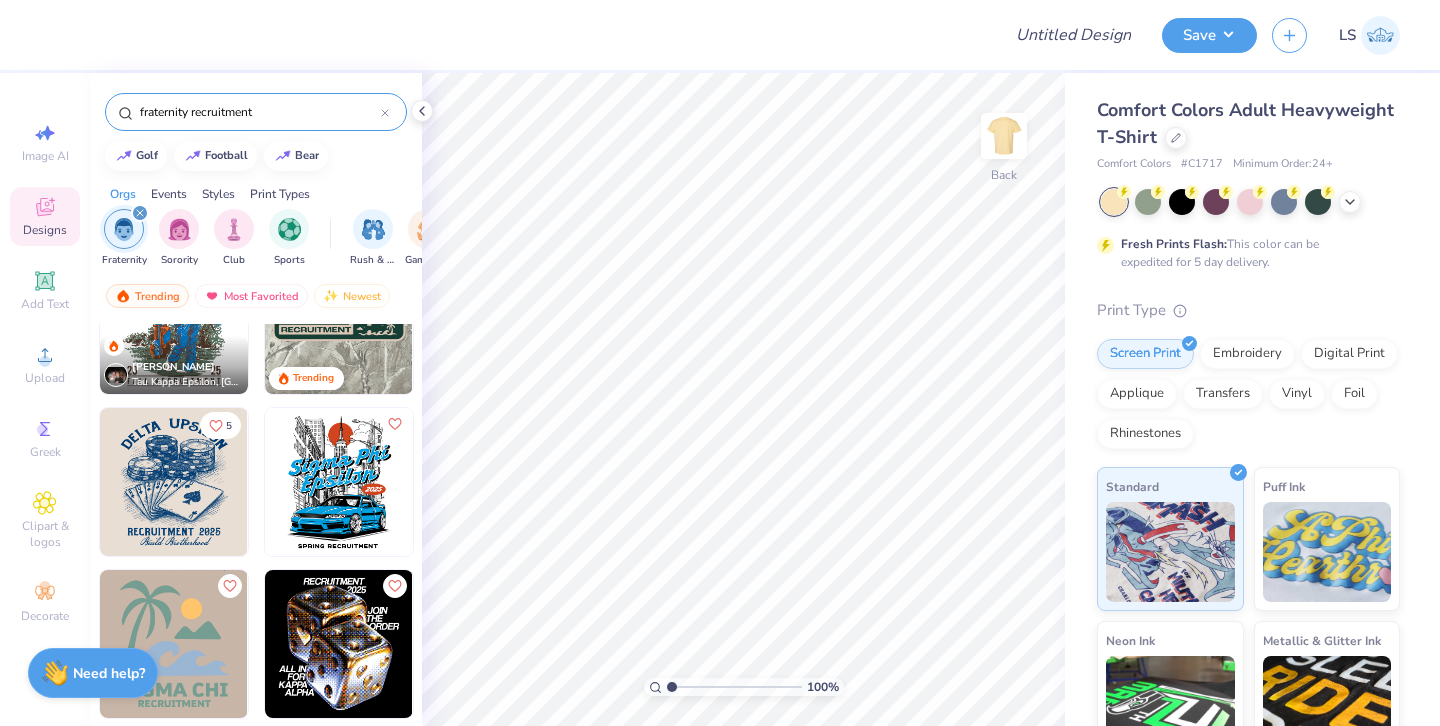 scroll, scrollTop: 114, scrollLeft: 0, axis: vertical 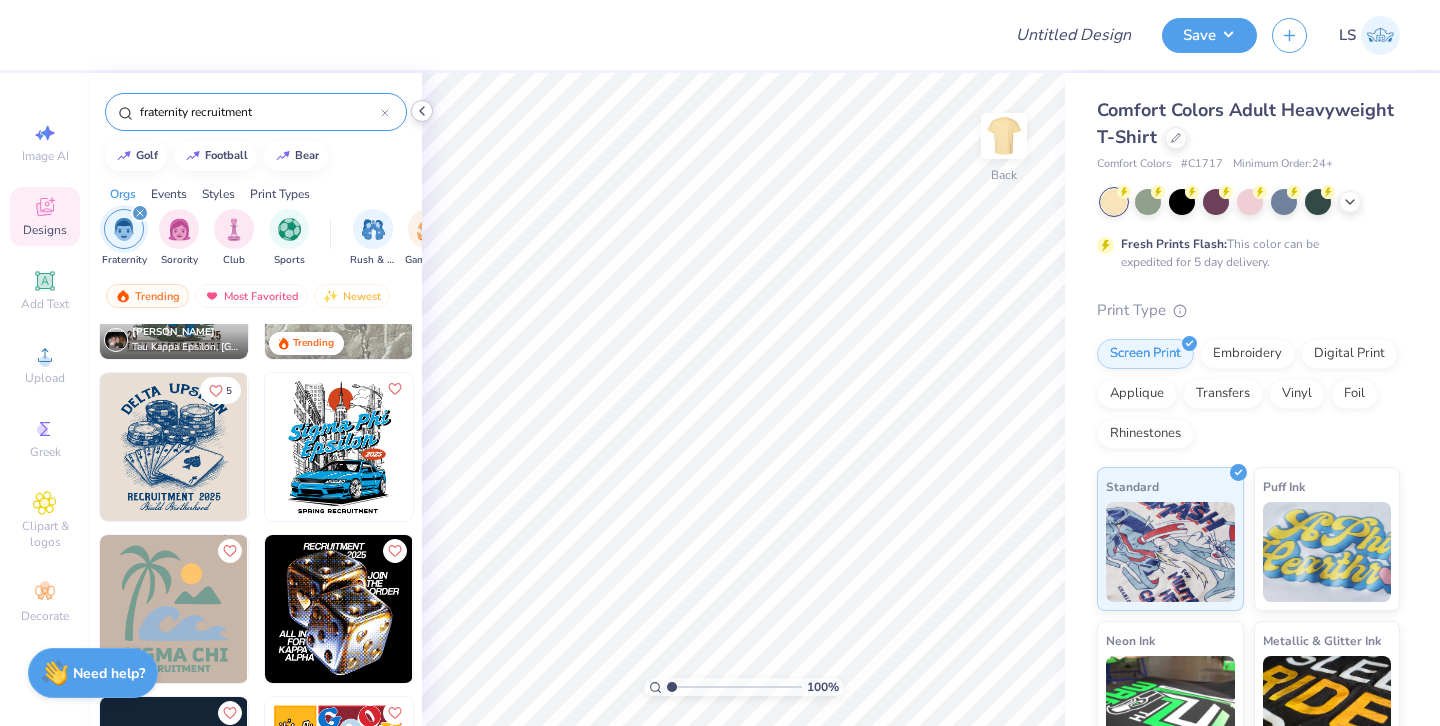 click 